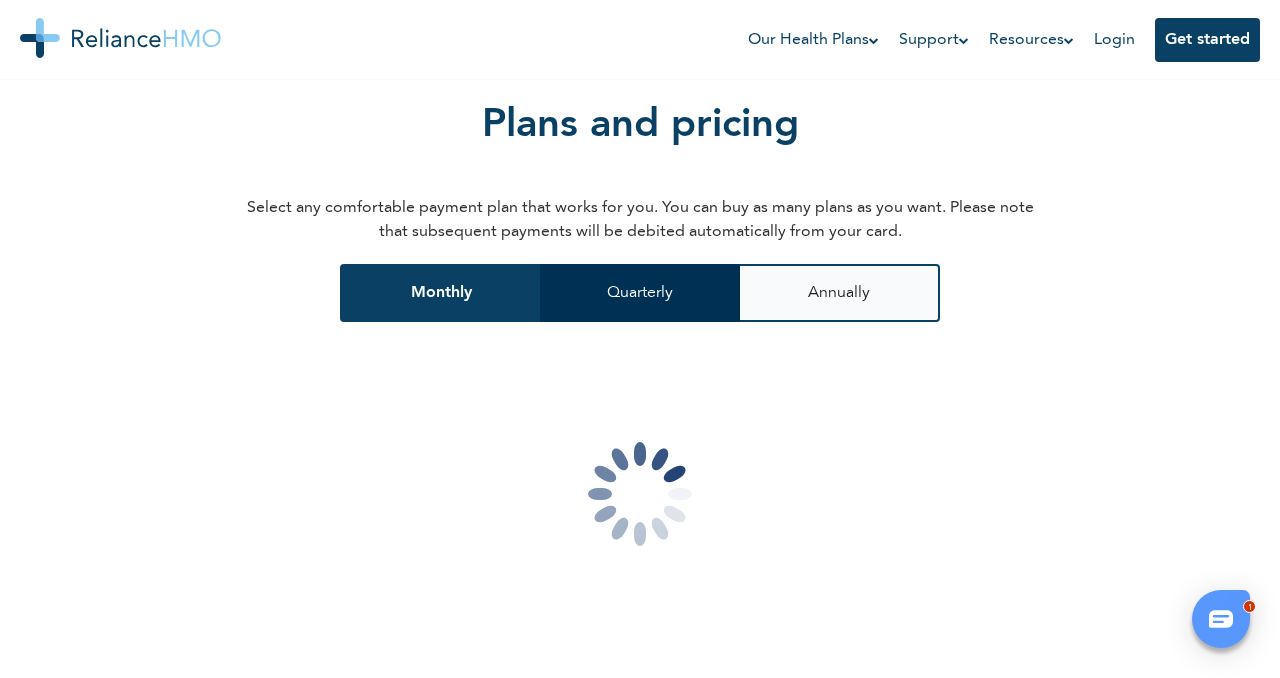 scroll, scrollTop: 2423, scrollLeft: 0, axis: vertical 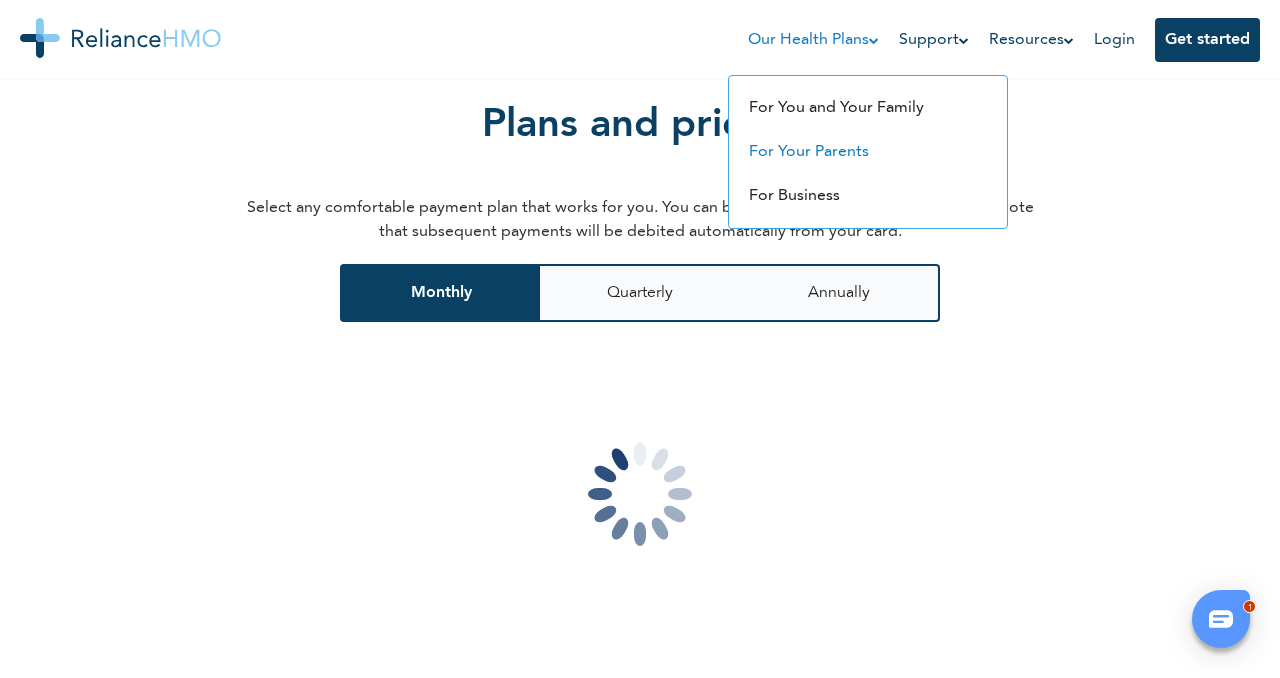click on "For Your Parents" at bounding box center [868, 152] 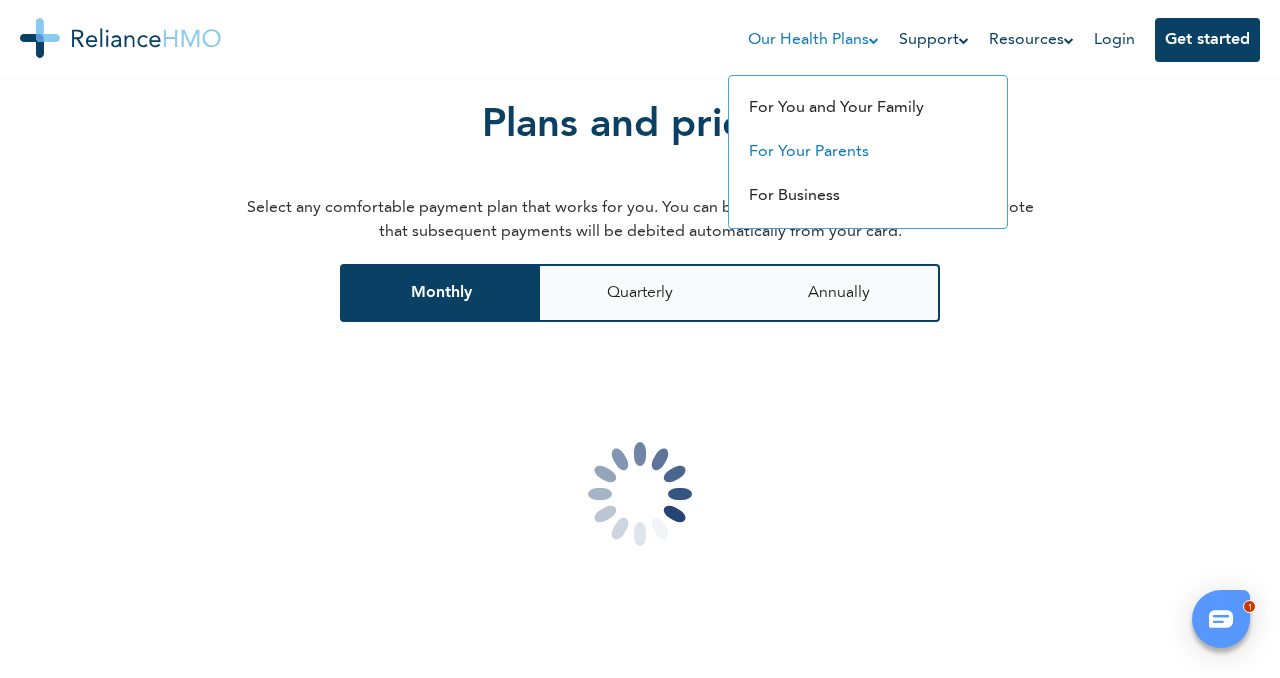 scroll, scrollTop: 0, scrollLeft: 0, axis: both 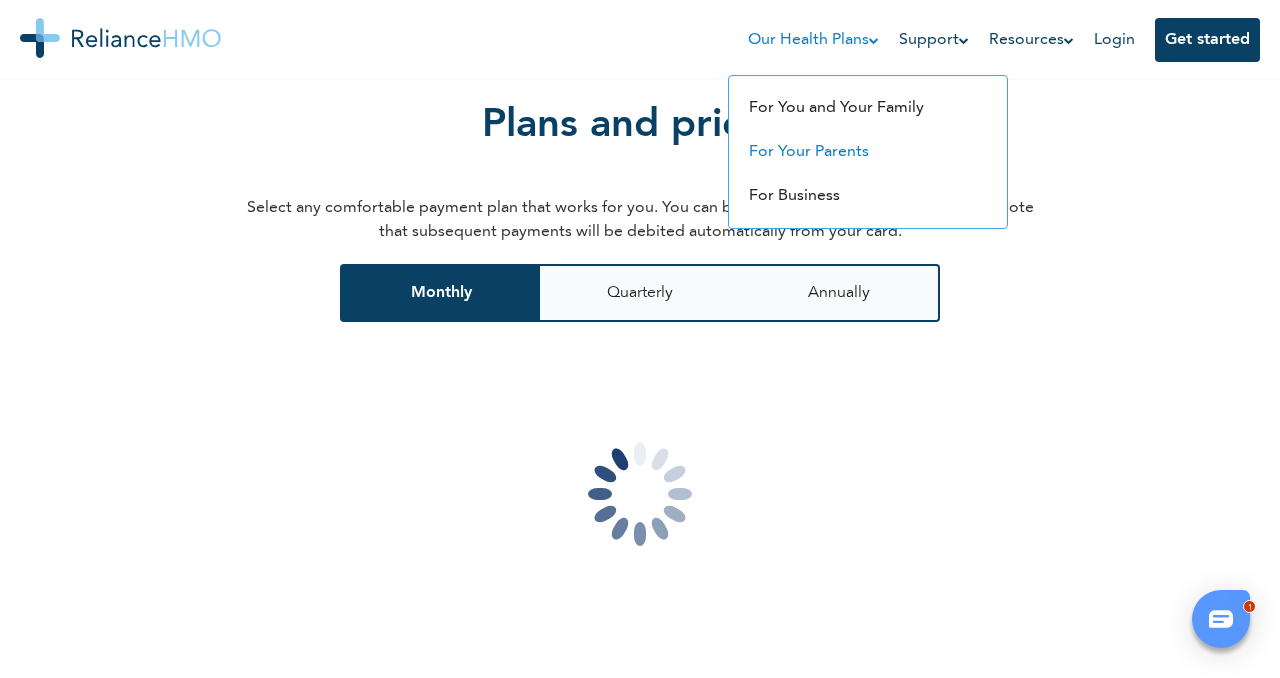 click on "For Your Parents" at bounding box center [809, 152] 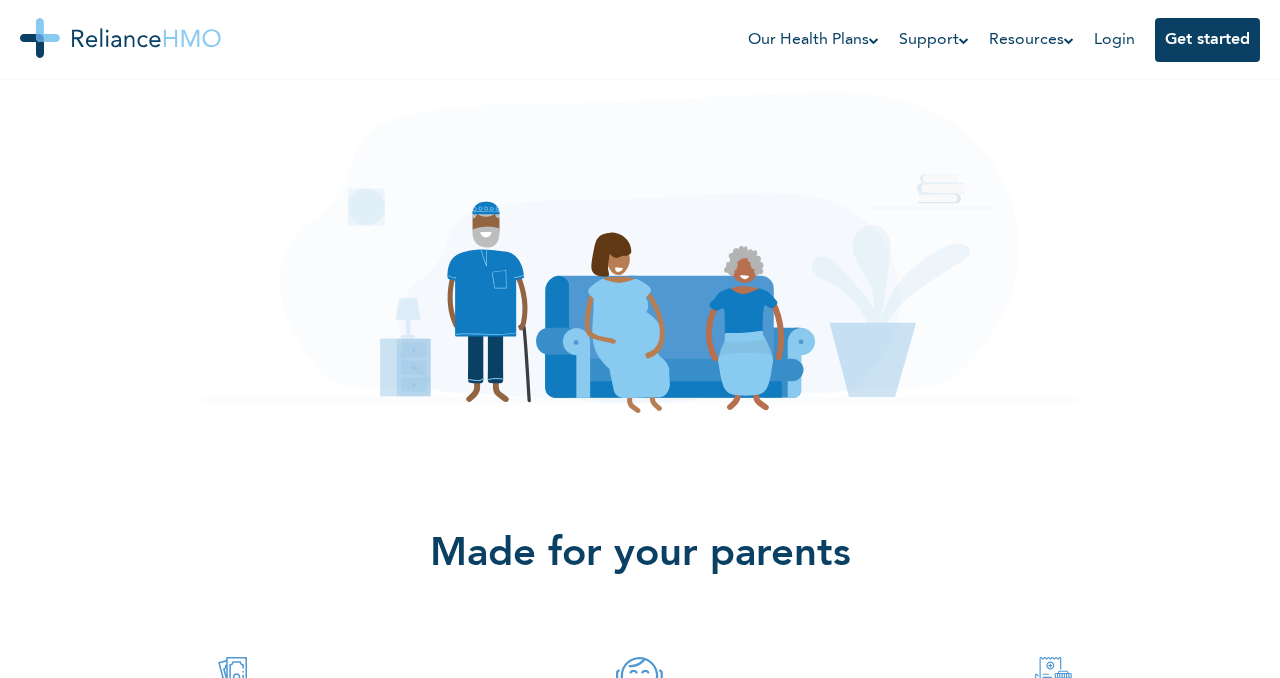 scroll, scrollTop: 468, scrollLeft: 0, axis: vertical 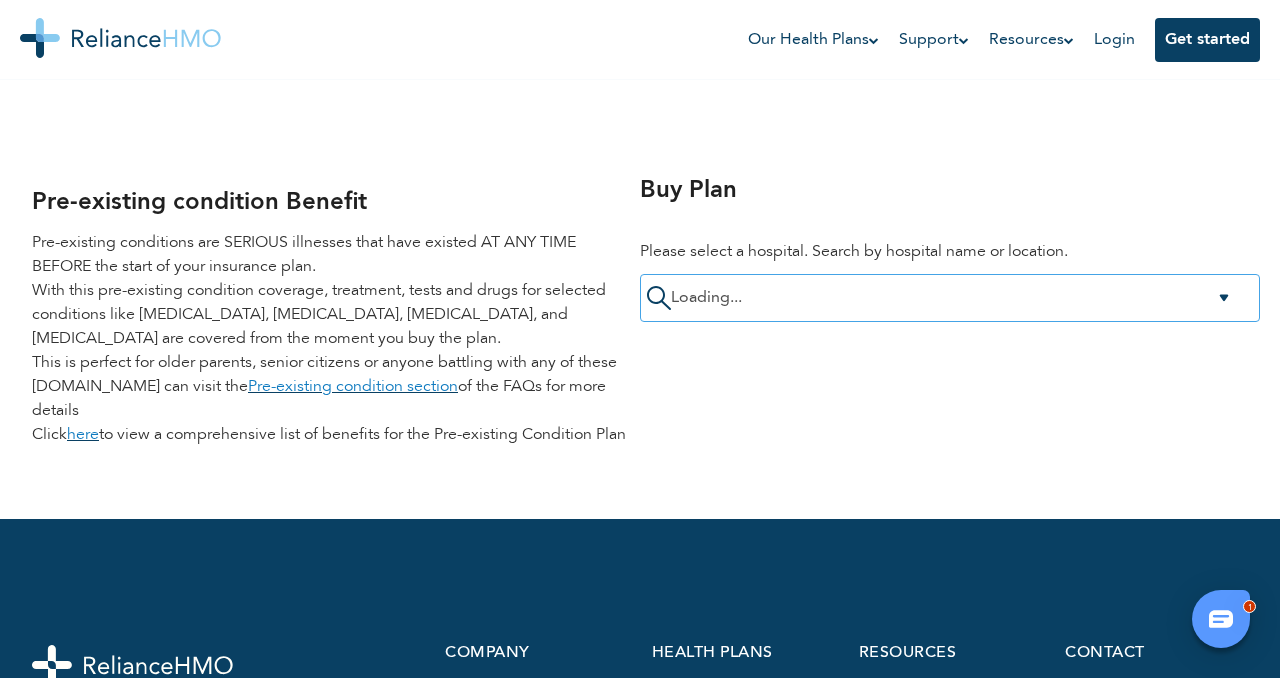 click on "Loading..." at bounding box center (950, 298) 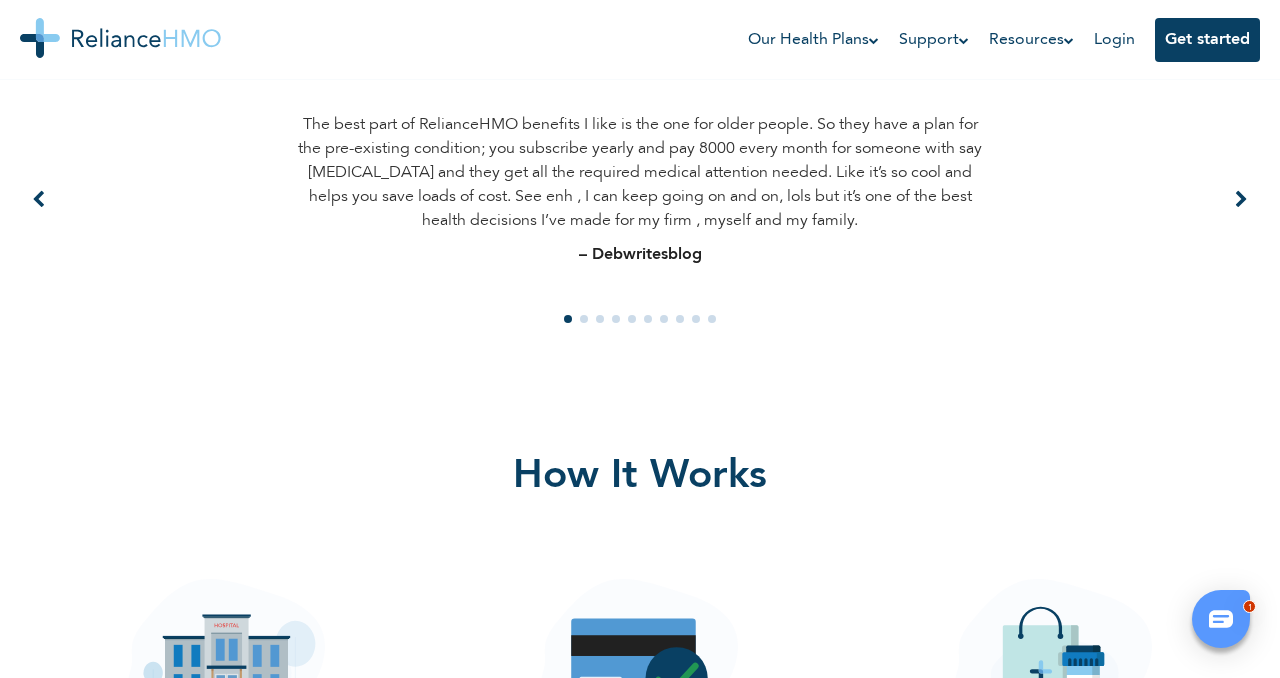 scroll, scrollTop: 0, scrollLeft: 0, axis: both 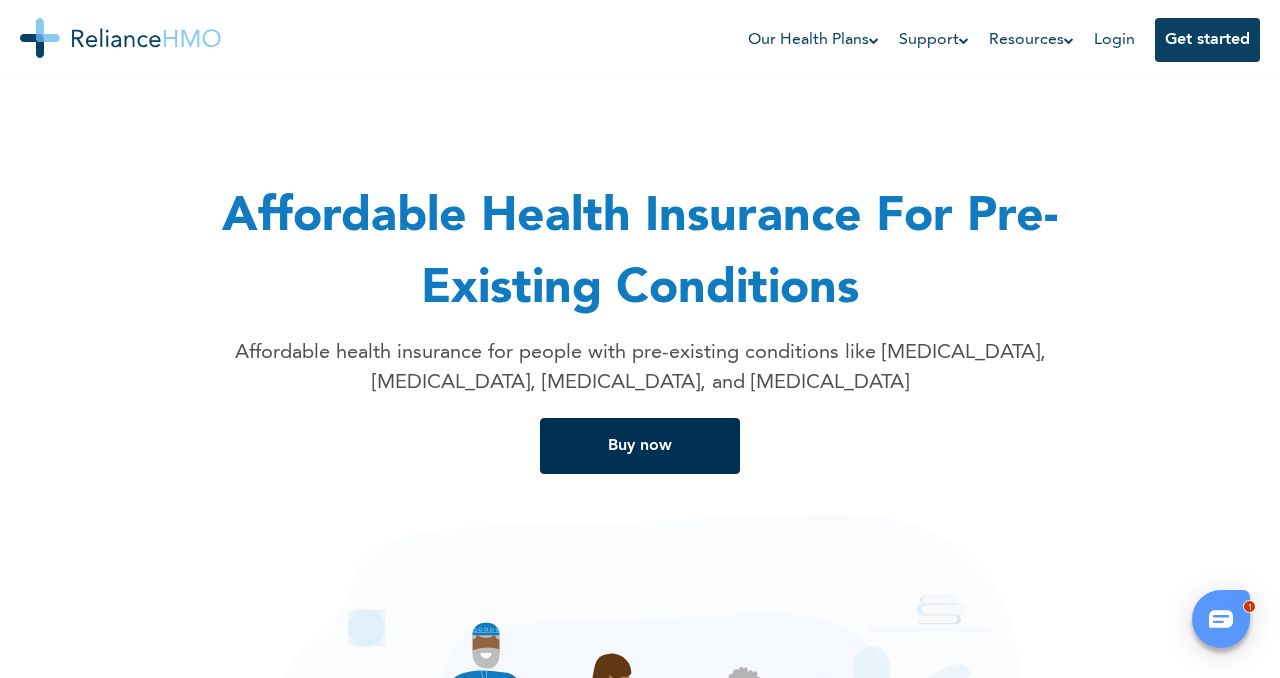 click on "Buy now" at bounding box center [640, 446] 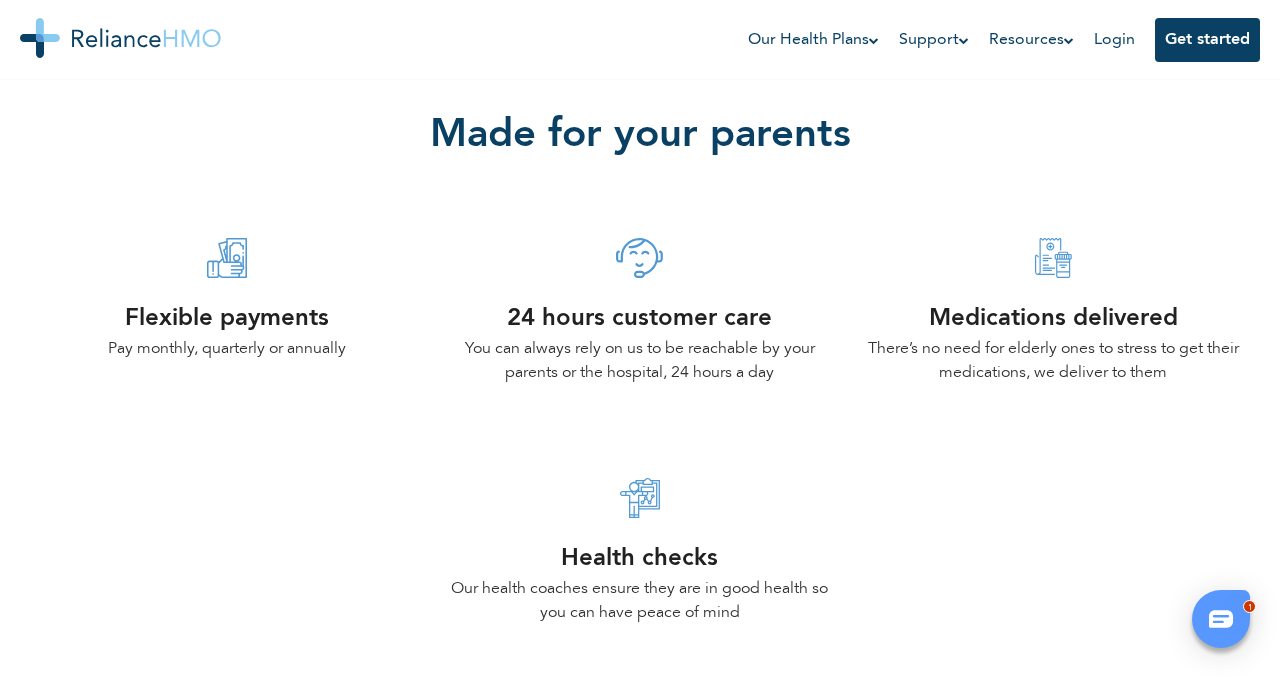 scroll, scrollTop: 0, scrollLeft: 0, axis: both 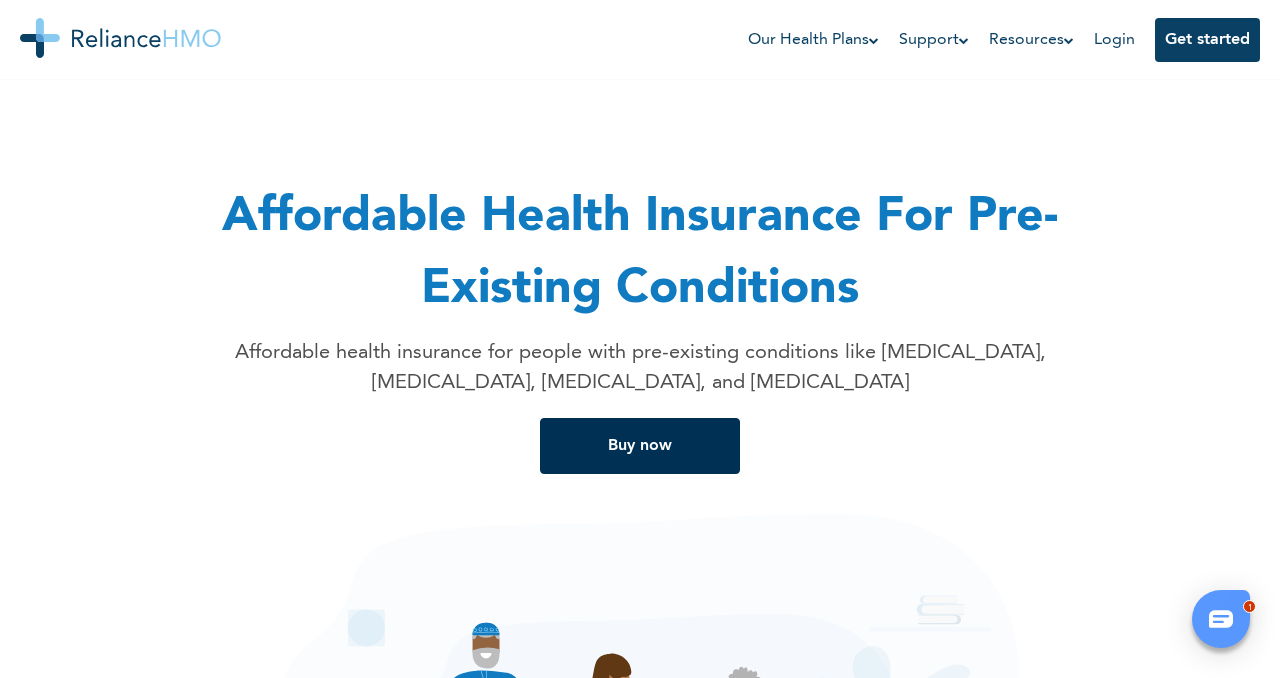 click on "Buy now" at bounding box center [640, 446] 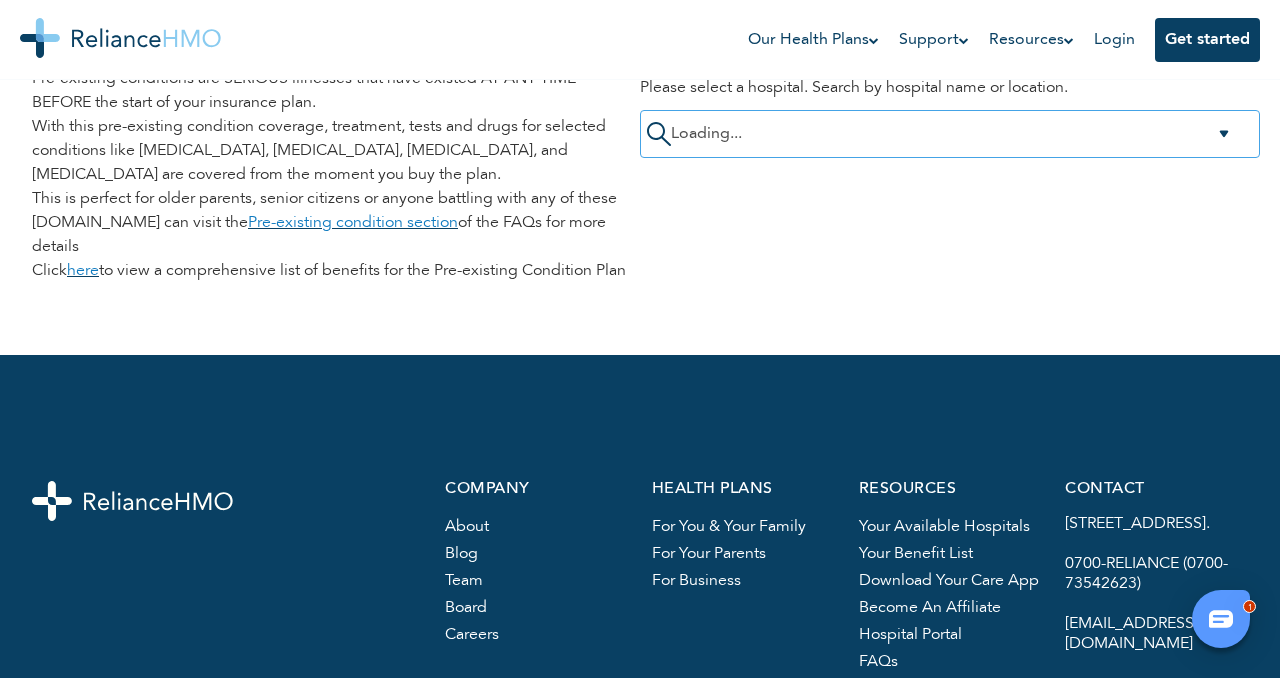click on "Loading..." at bounding box center [950, 134] 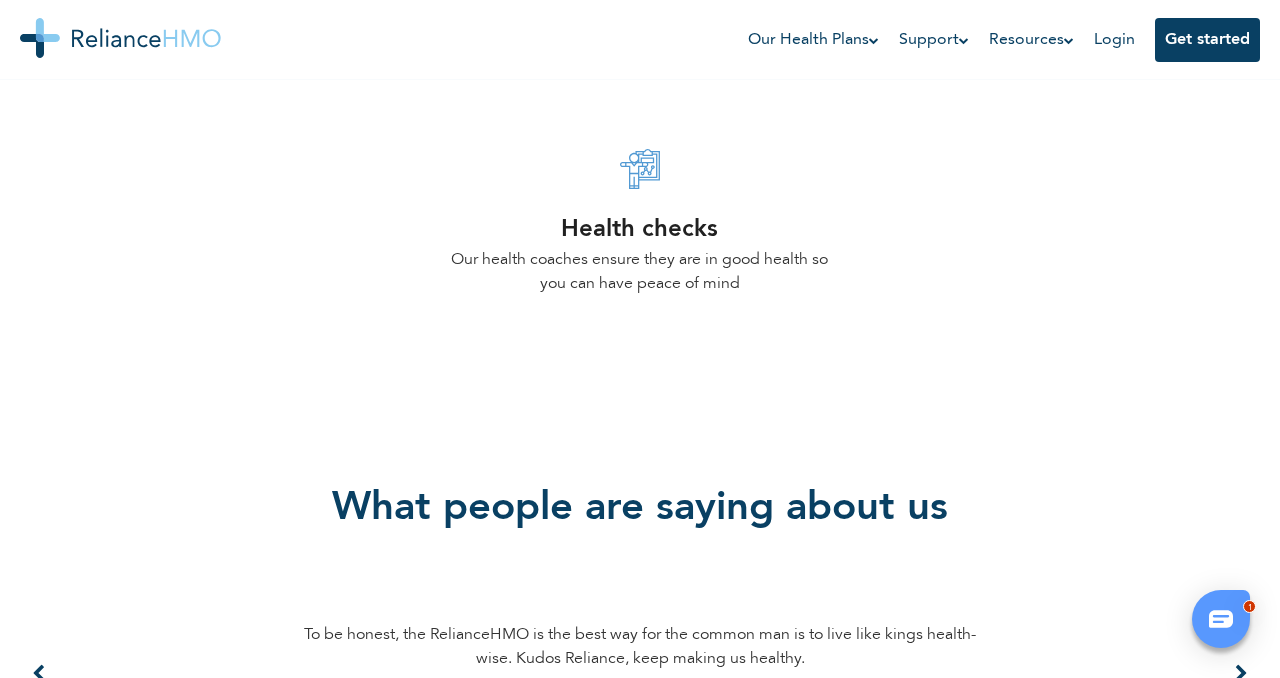 scroll, scrollTop: 1170, scrollLeft: 0, axis: vertical 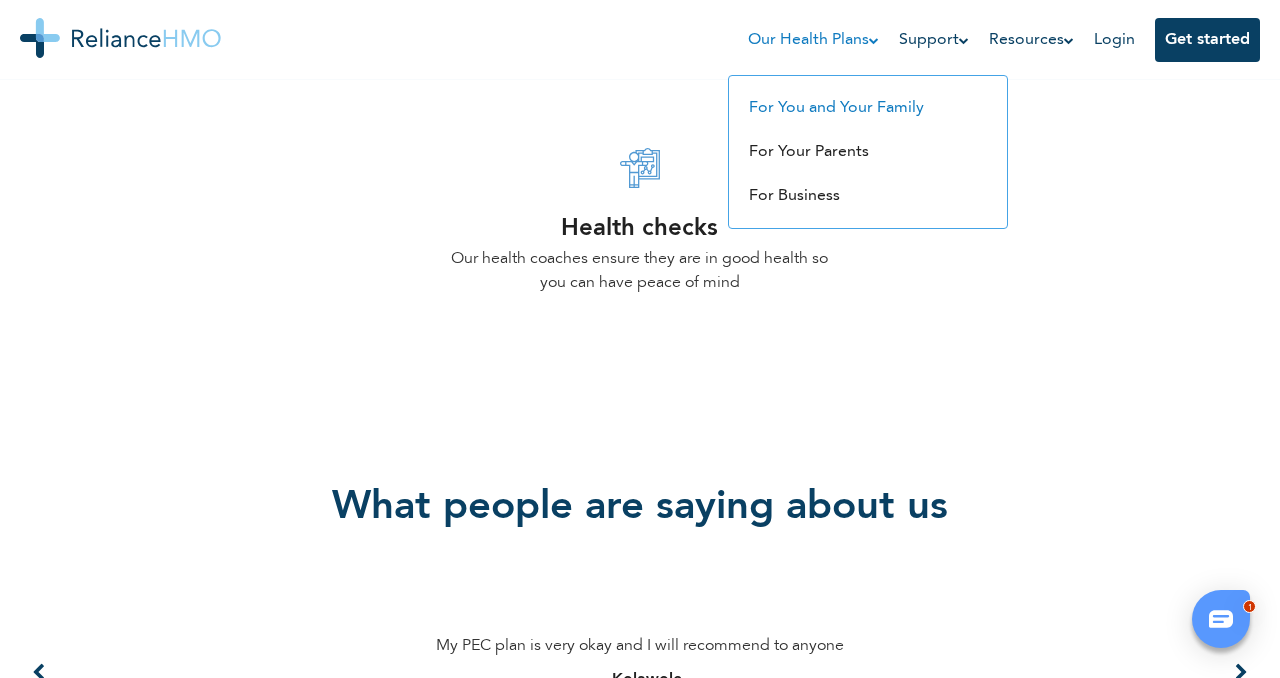 click on "For You and Your Family" at bounding box center [836, 108] 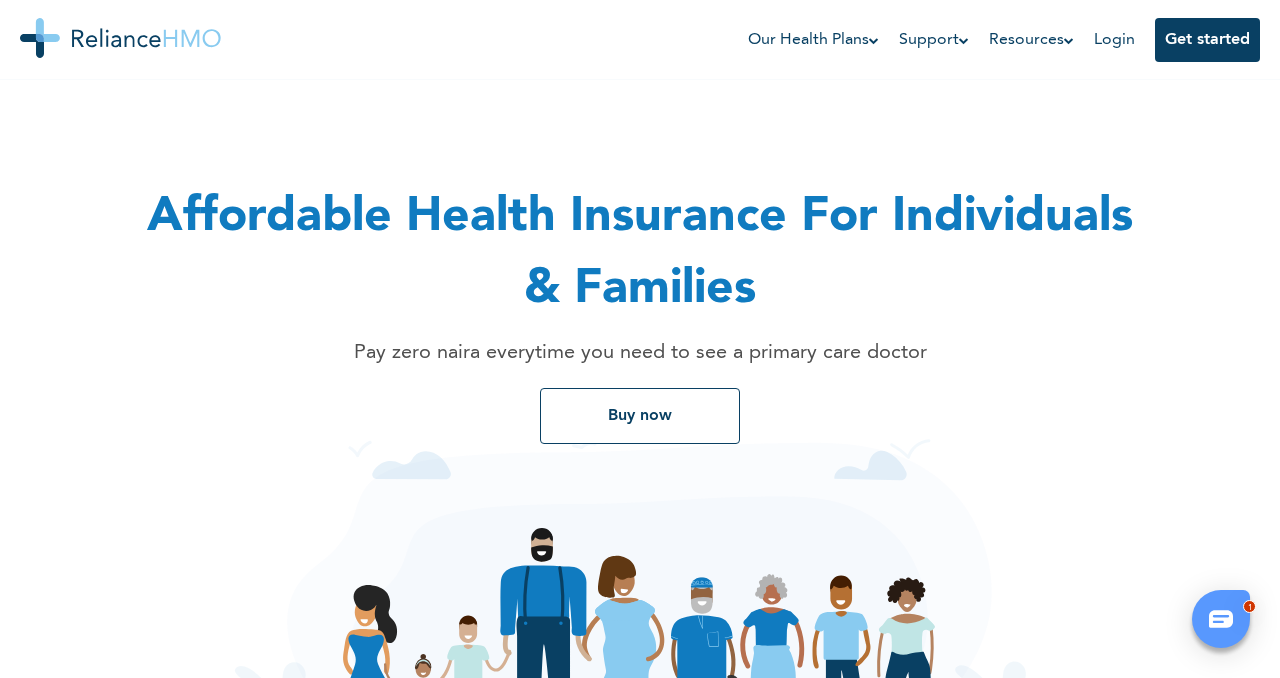 scroll, scrollTop: 0, scrollLeft: 0, axis: both 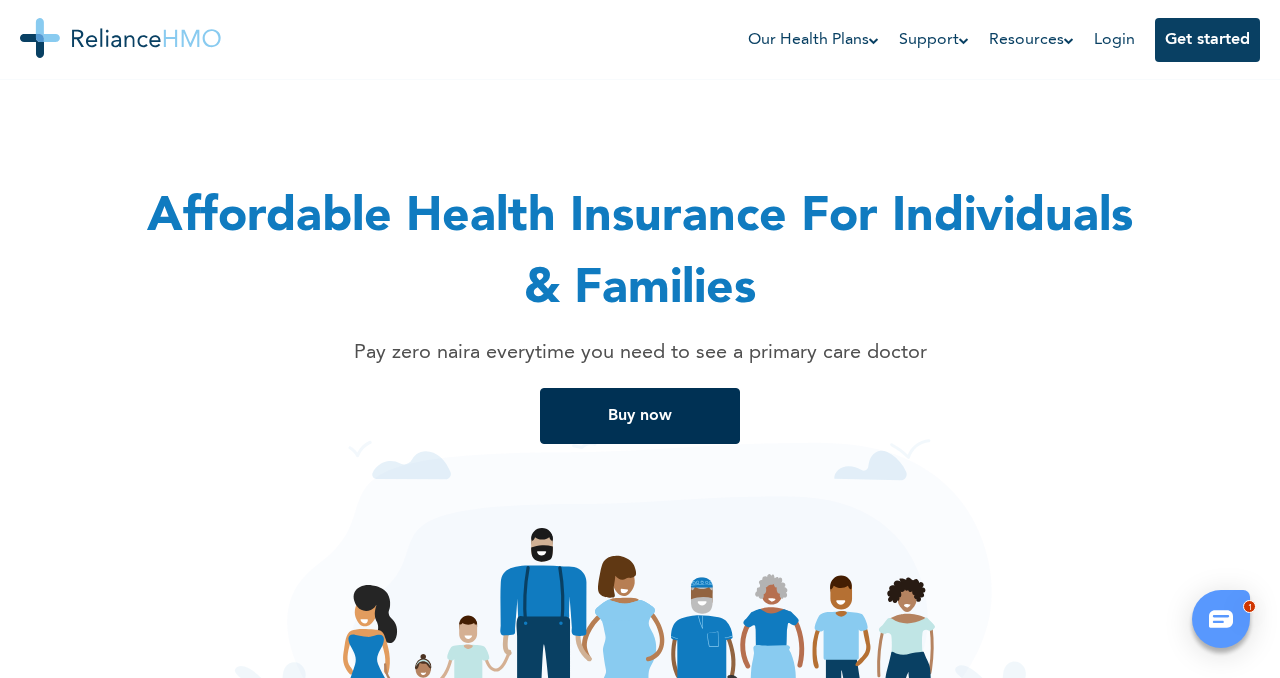 click on "Buy now" at bounding box center [640, 416] 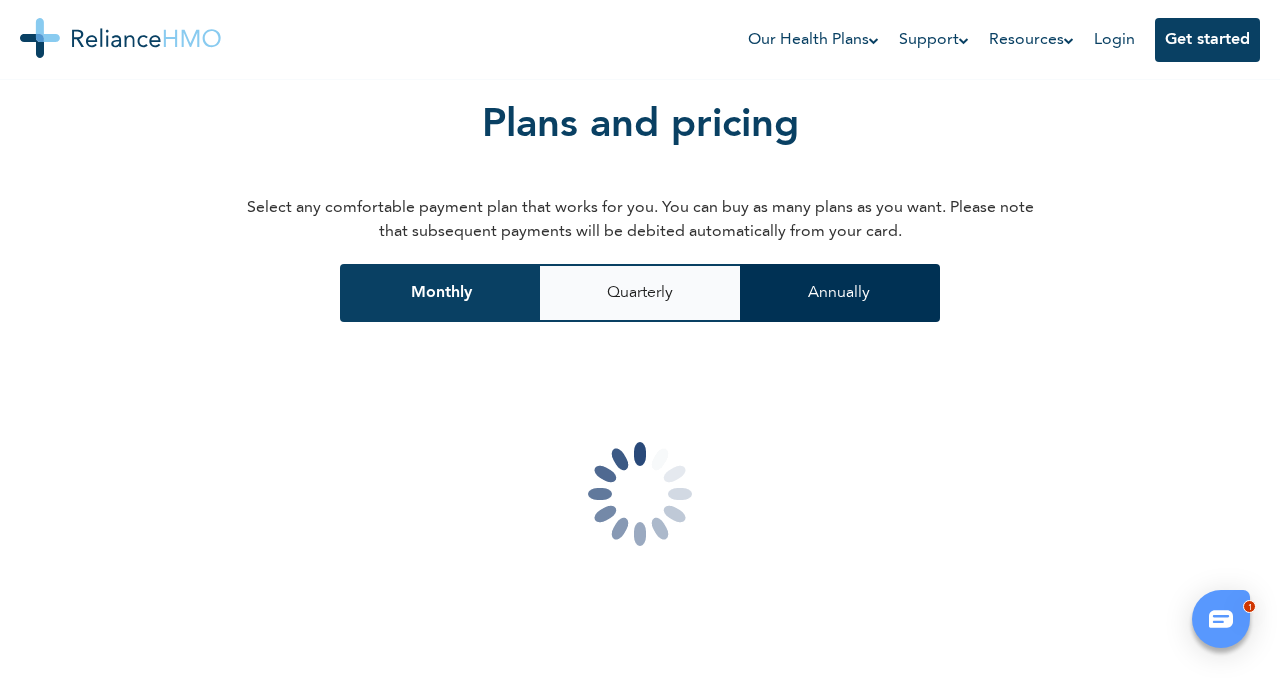 click on "Annually" at bounding box center [840, 293] 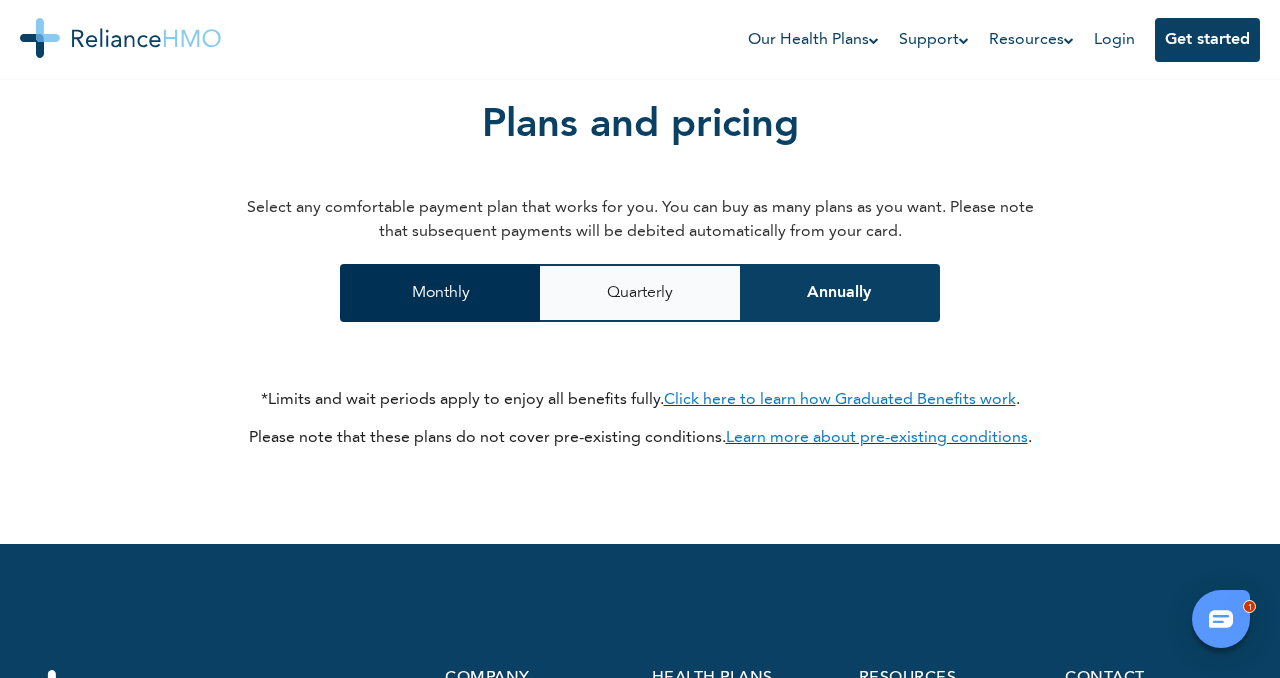 click on "Monthly" at bounding box center (440, 293) 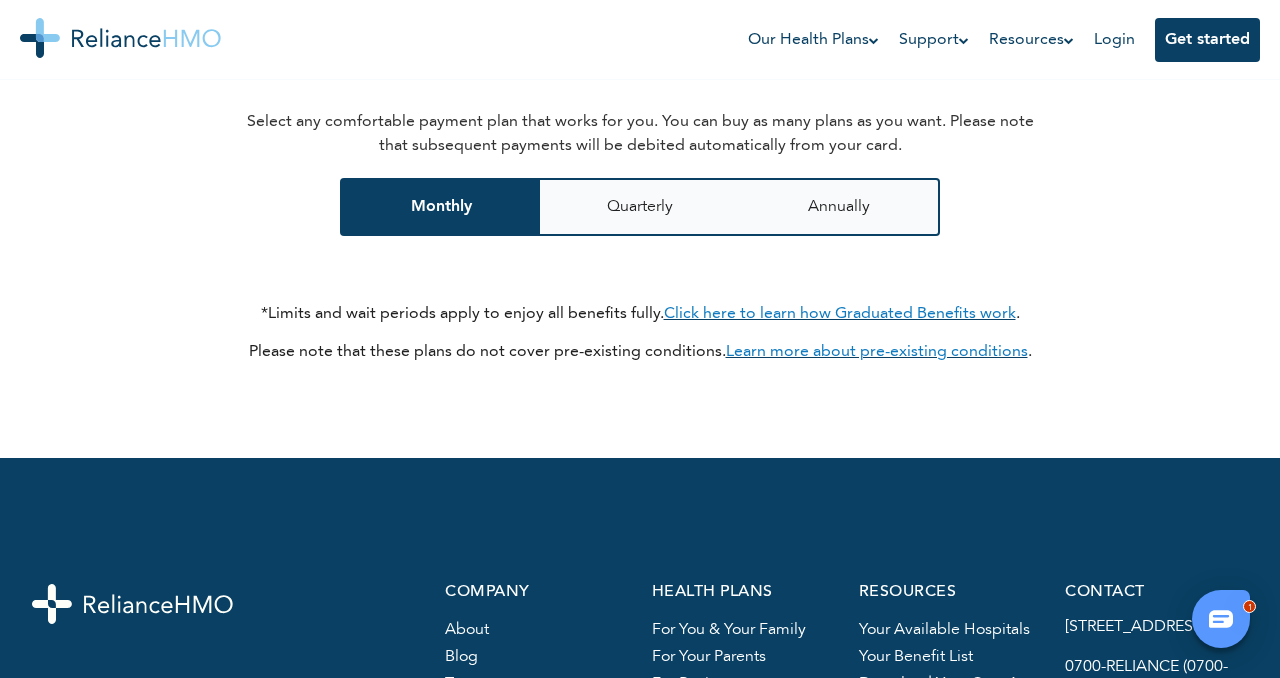 scroll, scrollTop: 2455, scrollLeft: 0, axis: vertical 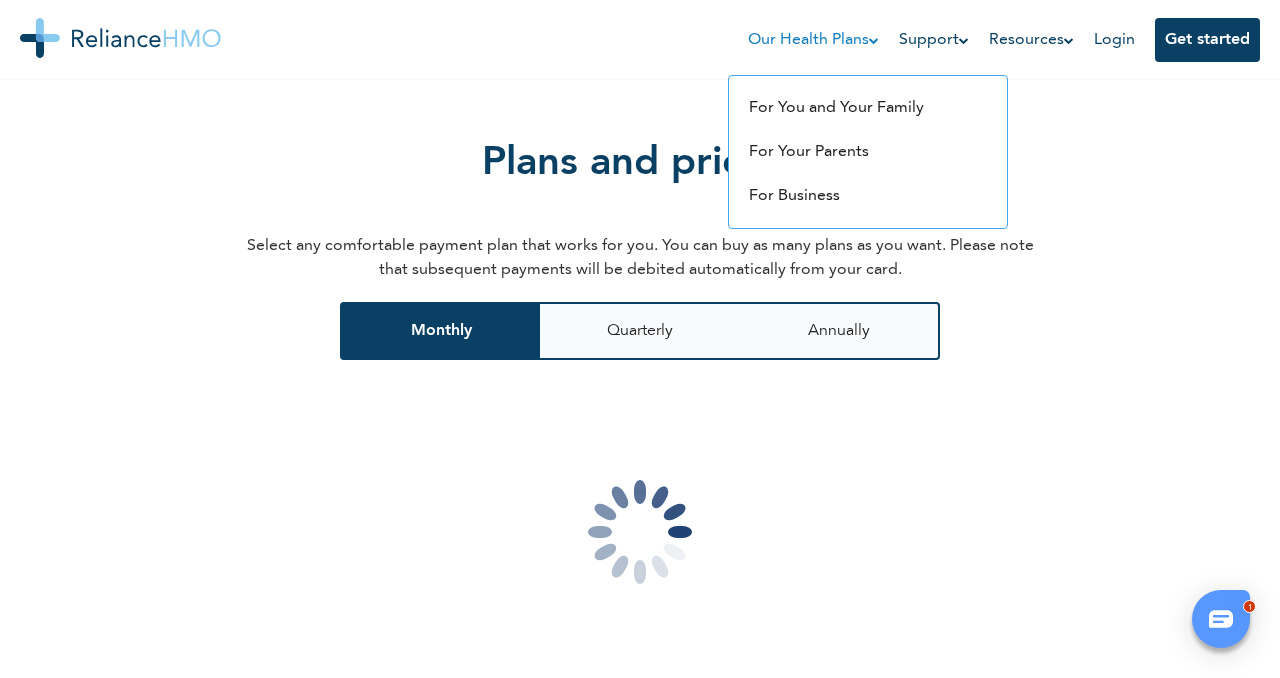 click on "Our Health Plans" at bounding box center (813, 40) 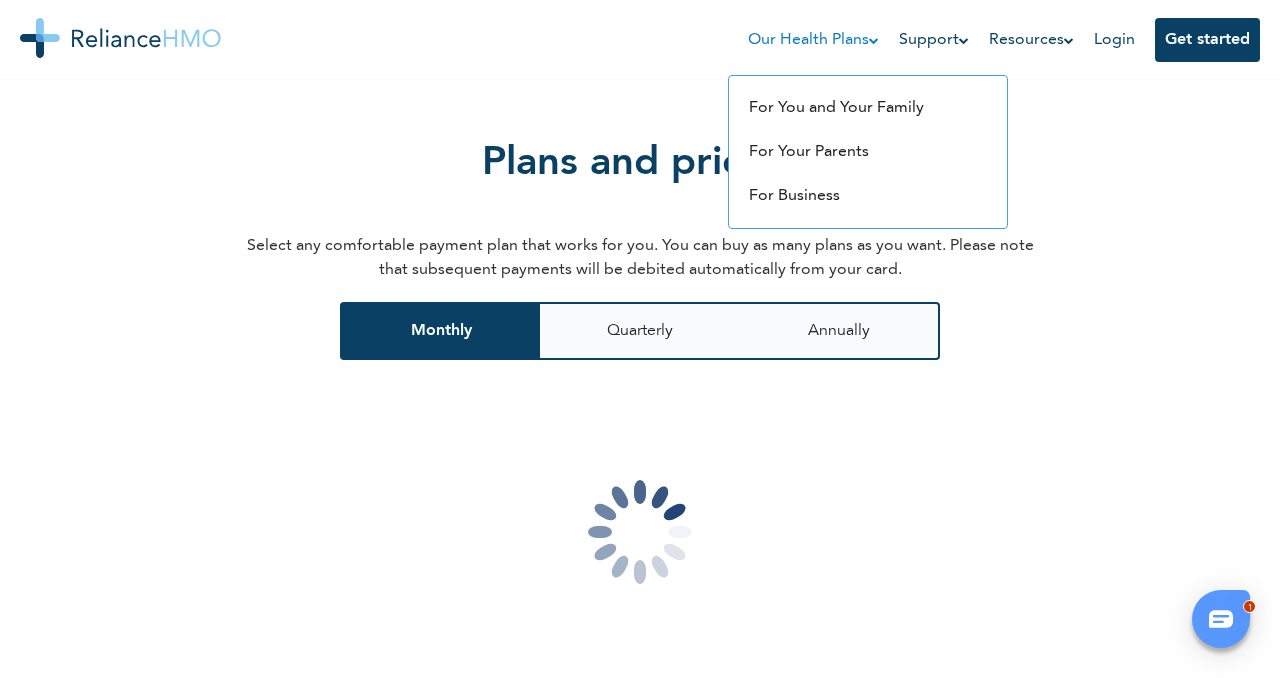 scroll, scrollTop: 0, scrollLeft: 0, axis: both 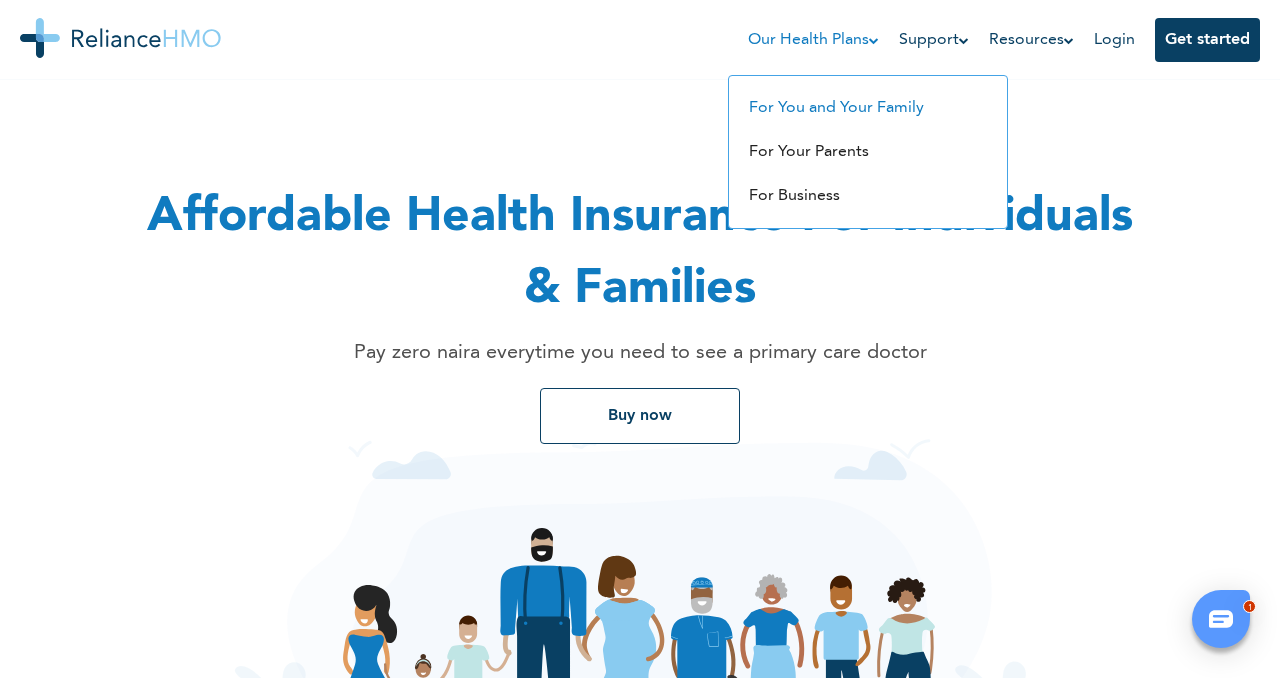 click on "For You and Your Family" at bounding box center [836, 108] 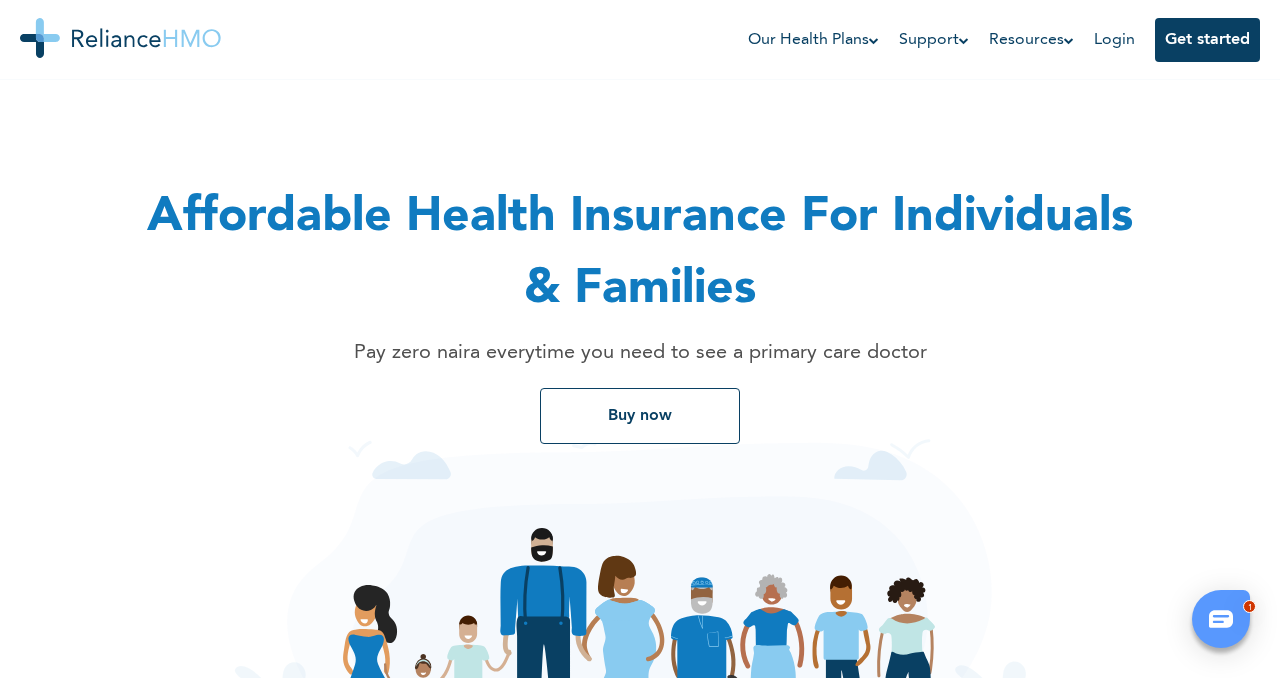 scroll, scrollTop: 0, scrollLeft: 0, axis: both 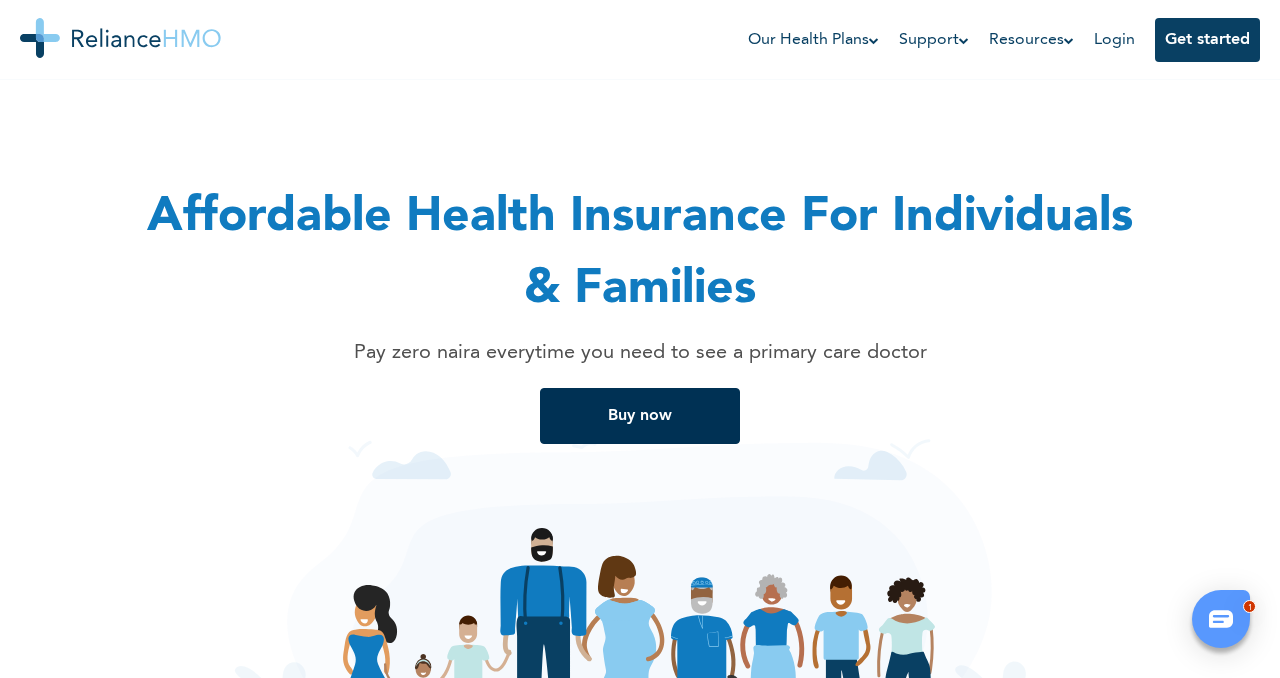 click on "Buy now" at bounding box center (640, 416) 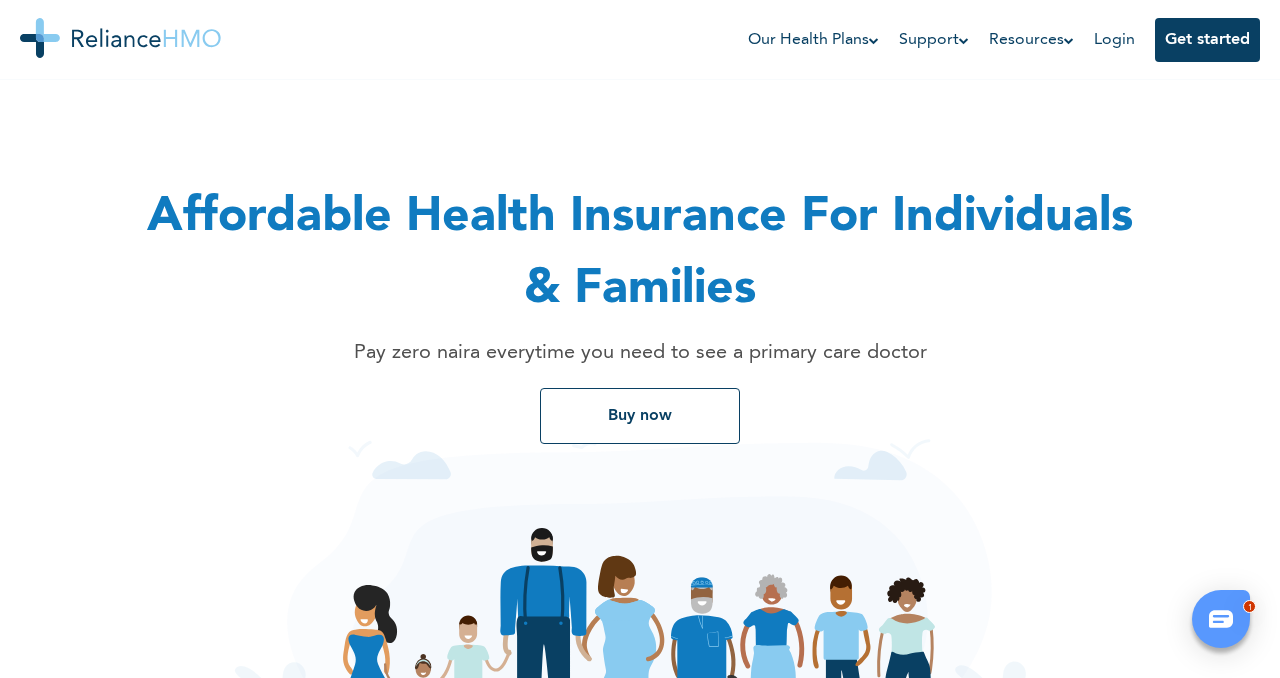 scroll, scrollTop: 2423, scrollLeft: 0, axis: vertical 